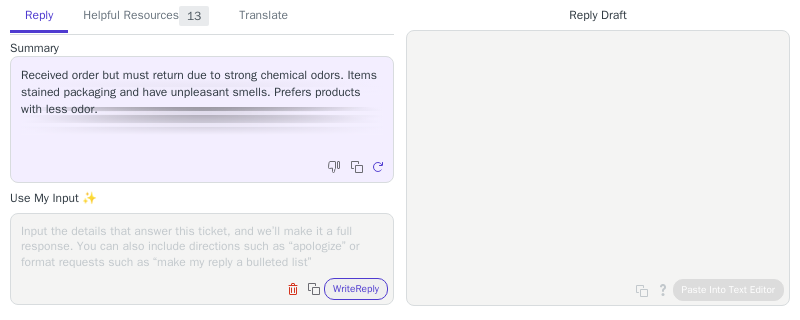 scroll, scrollTop: 0, scrollLeft: 0, axis: both 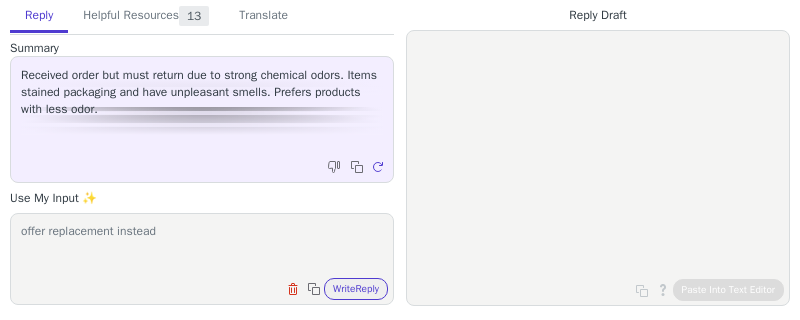 click on "offer replacement instead" at bounding box center [202, 246] 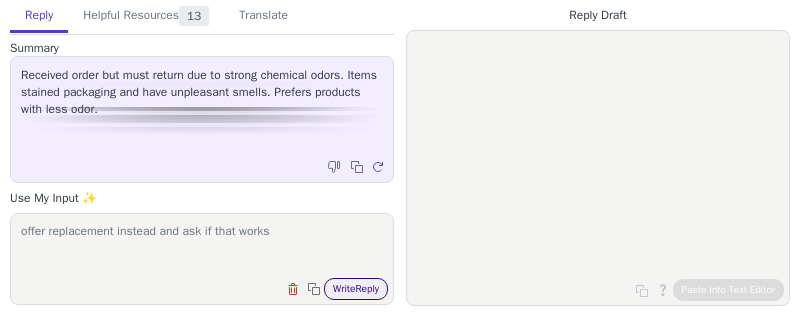 type on "offer replacement instead and ask if that works" 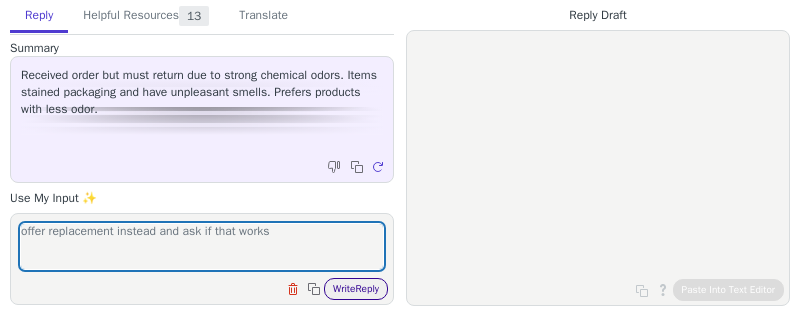 click on "Write  Reply" at bounding box center [356, 289] 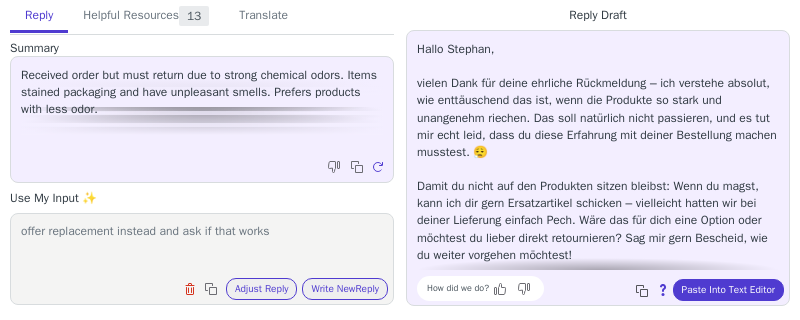 click at bounding box center (644, 293) 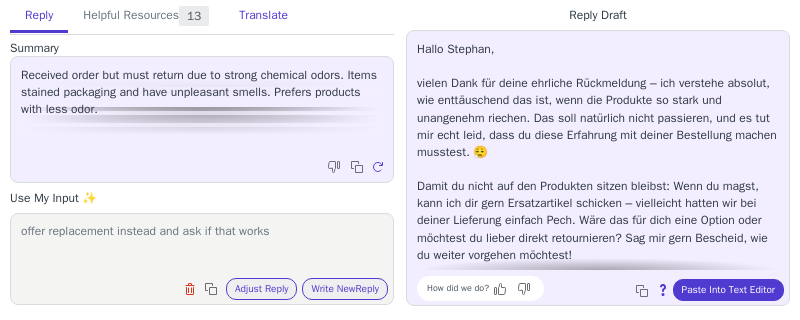 click on "Translate" at bounding box center (263, 16) 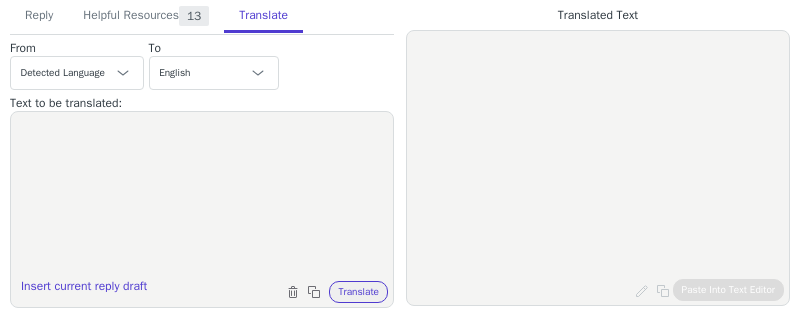 click at bounding box center (202, 197) 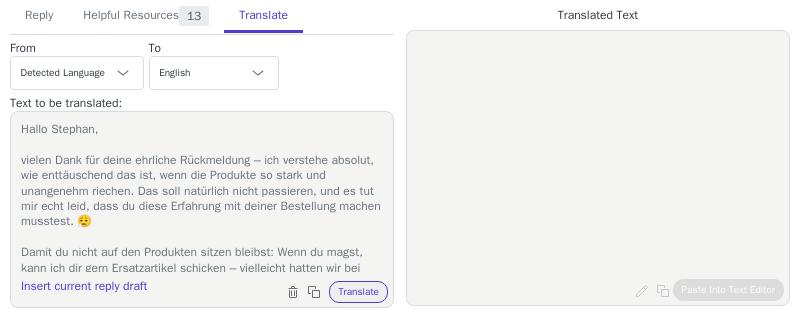 scroll, scrollTop: 96, scrollLeft: 0, axis: vertical 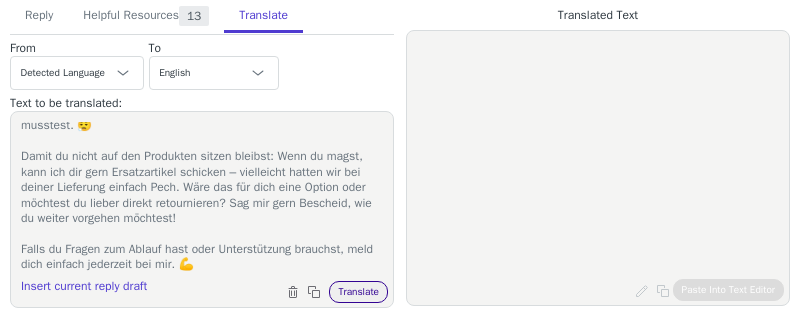 type on "Hallo Stephan,
vielen Dank für deine ehrliche Rückmeldung – ich verstehe absolut, wie enttäuschend das ist, wenn die Produkte so stark und unangenehm riechen. Das soll natürlich nicht passieren, und es tut mir echt leid, dass du diese Erfahrung mit deiner Bestellung machen musstest. 😮‍💨
Damit du nicht auf den Produkten sitzen bleibst: Wenn du magst, kann ich dir gern Ersatzartikel schicken – vielleicht hatten wir bei deiner Lieferung einfach Pech. Wäre das für dich eine Option oder möchtest du lieber direkt retournieren? Sag mir gern Bescheid, wie du weiter vorgehen möchtest!
Falls du Fragen zum Ablauf hast oder Unterstützung brauchst, meld dich einfach jederzeit bei mir. 💪" 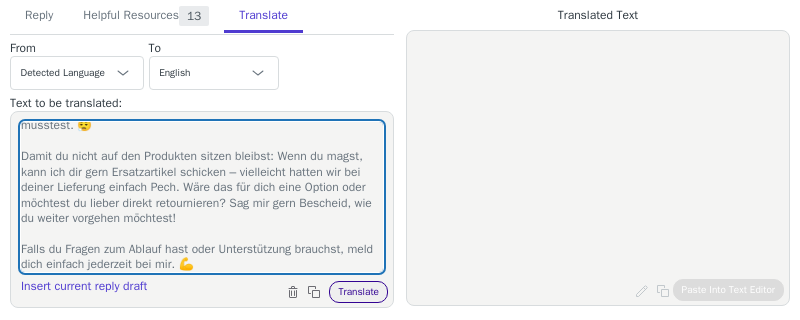 click on "Translate" at bounding box center (358, 292) 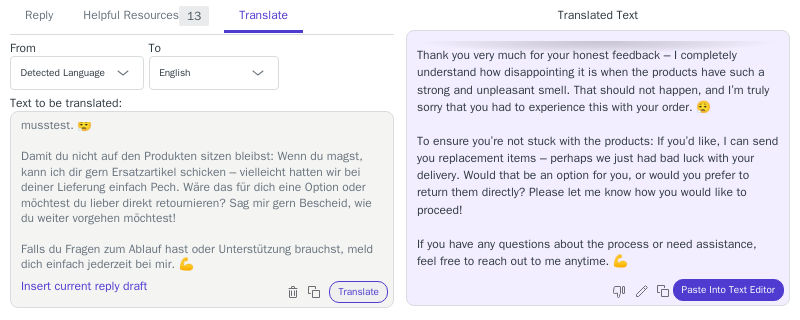 scroll, scrollTop: 45, scrollLeft: 0, axis: vertical 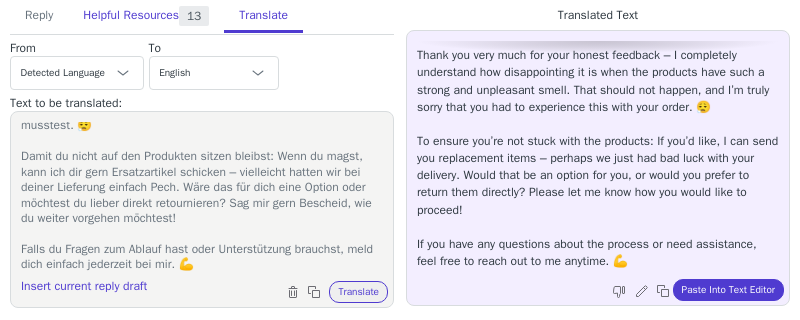click on "Helpful Resources  13" at bounding box center (146, 17) 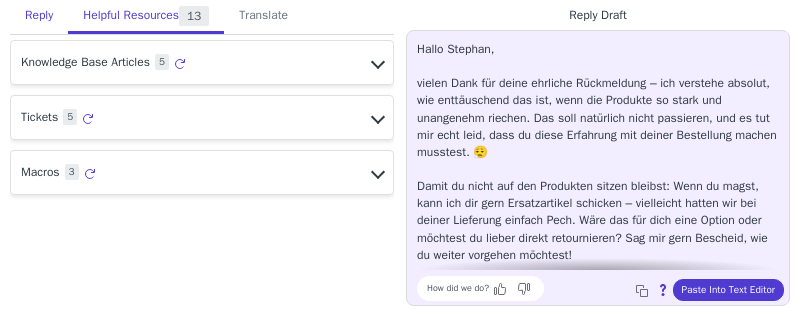 click on "Reply" at bounding box center [39, 16] 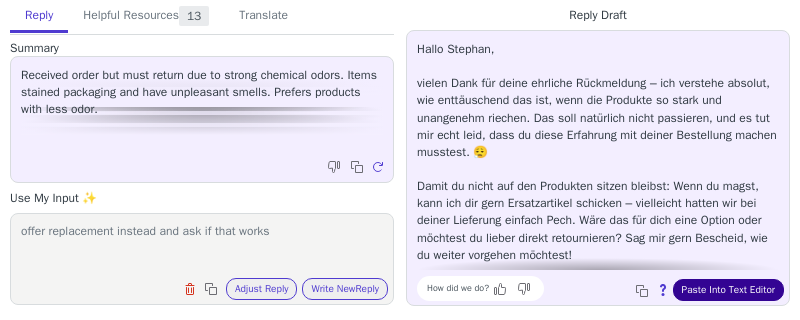 click on "Paste Into Text Editor" at bounding box center [728, 290] 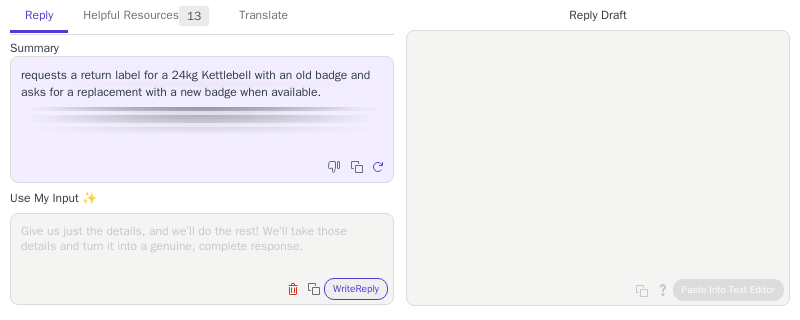 scroll, scrollTop: 0, scrollLeft: 0, axis: both 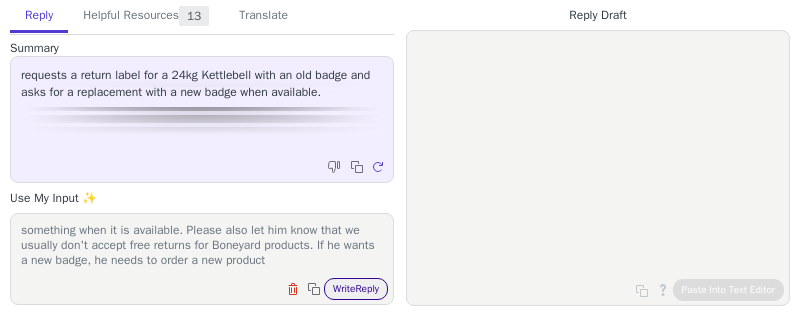 type on "please tell him that we don't have any influence in what is availalbe in the boneyard as this is mostly customer returns and we cannot predict what we will have in the boneyard. Please ask for his understanding, that we cannot reserve or automatically ship something when it is available. Please also let him know that we usually don't accept free returns for Boneyard products. If he wants a new badge, he needs to order a new product" 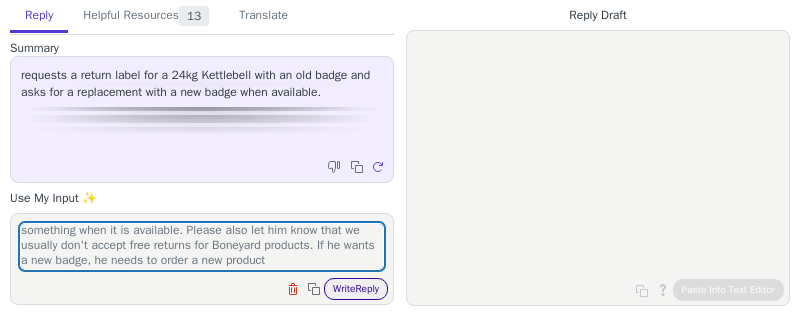 click on "Write  Reply" at bounding box center [356, 289] 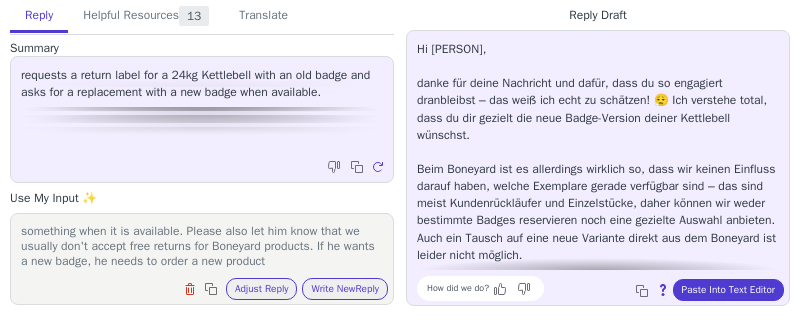 scroll, scrollTop: 58, scrollLeft: 0, axis: vertical 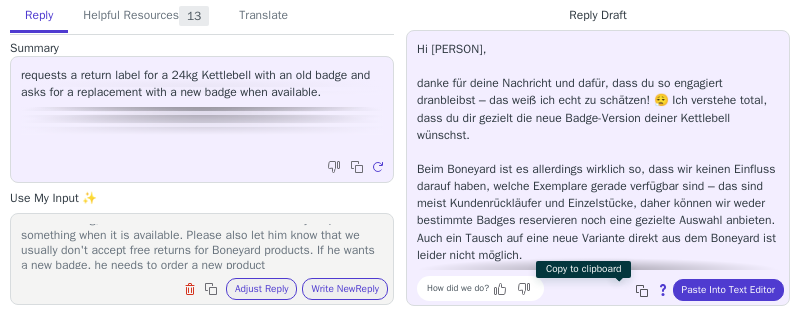 click at bounding box center [642, 291] 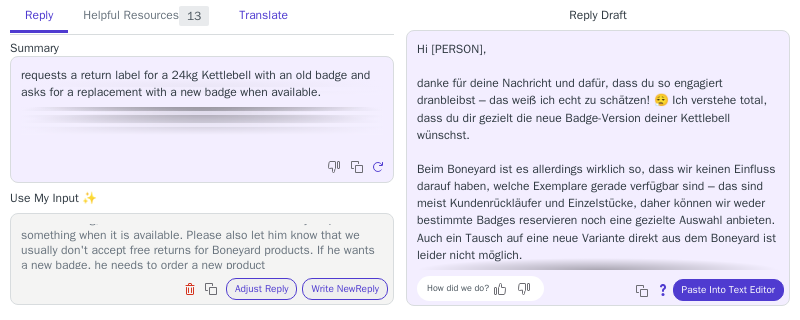 click on "Translate" at bounding box center [263, 16] 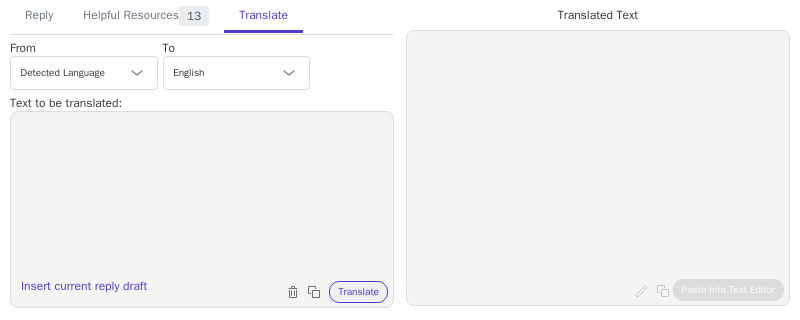 click at bounding box center (202, 197) 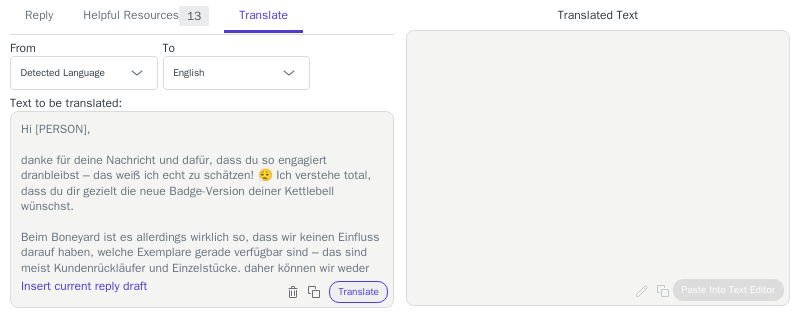 scroll, scrollTop: 204, scrollLeft: 0, axis: vertical 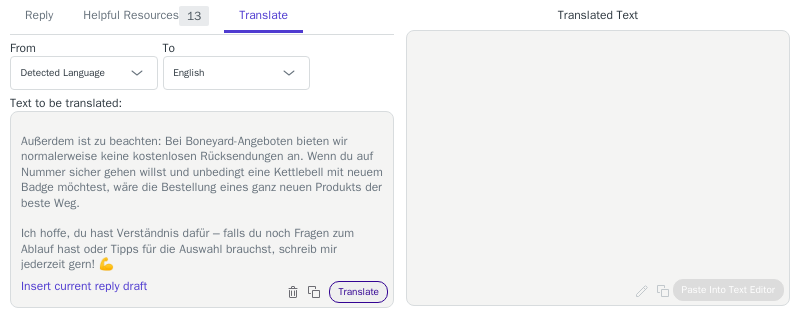 type on "Hi Markus,
danke für deine Nachricht und dafür, dass du so engagiert dranbleibst – das weiß ich echt zu schätzen! 😮‍💨 Ich verstehe total, dass du dir gezielt die neue Badge-Version deiner Kettlebell wünschst.
Beim Boneyard ist es allerdings wirklich so, dass wir keinen Einfluss darauf haben, welche Exemplare gerade verfügbar sind – das sind meist Kundenrückläufer und Einzelstücke, daher können wir weder bestimmte Badges reservieren noch eine gezielte Auswahl anbieten. Auch ein Tausch auf eine neue Variante direkt aus dem Boneyard ist leider nicht möglich.
Außerdem ist zu beachten: Bei Boneyard-Angeboten bieten wir normalerweise keine kostenlosen Rücksendungen an. Wenn du auf Nummer sicher gehen willst und unbedingt eine Kettlebell mit neuem Badge möchtest, wäre die Bestellung eines ganz neuen Produkts der beste Weg.
Ich hoffe, du hast Verständnis dafür – falls du noch Fragen zum Ablauf hast oder Tipps für die Auswahl brauchst, schreib mir jederzeit gern! 💪" 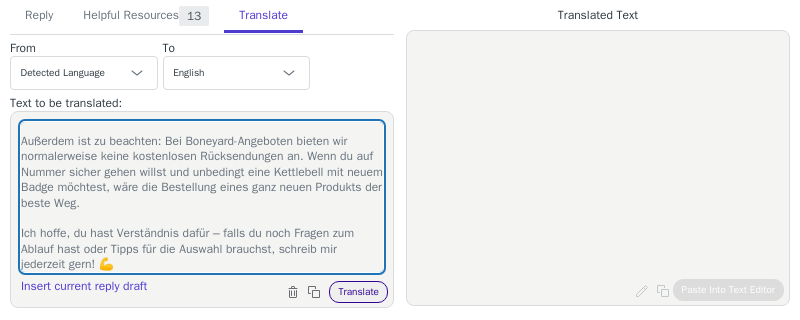 click on "Translate" at bounding box center [358, 292] 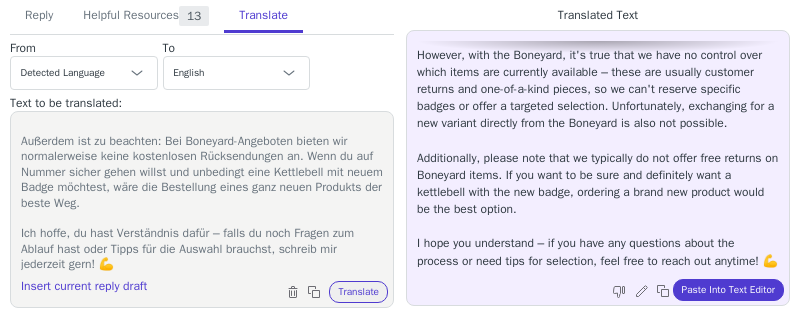 scroll, scrollTop: 131, scrollLeft: 0, axis: vertical 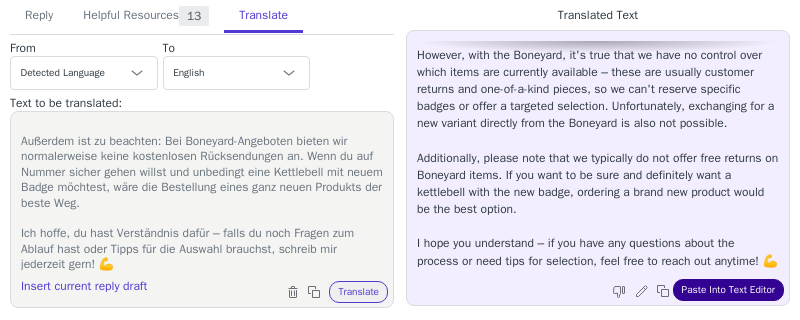 click on "Paste Into Text Editor" at bounding box center [728, 290] 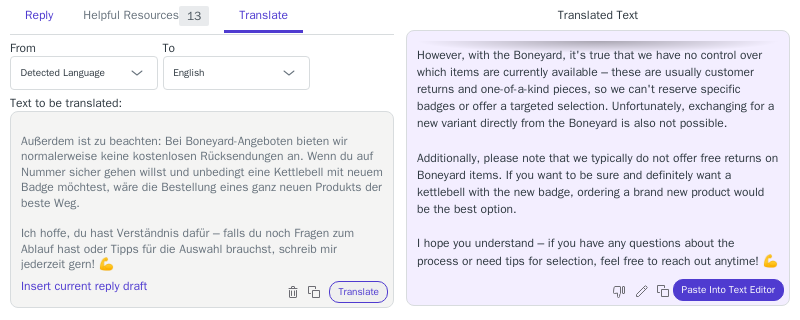 click on "Reply" at bounding box center (39, 16) 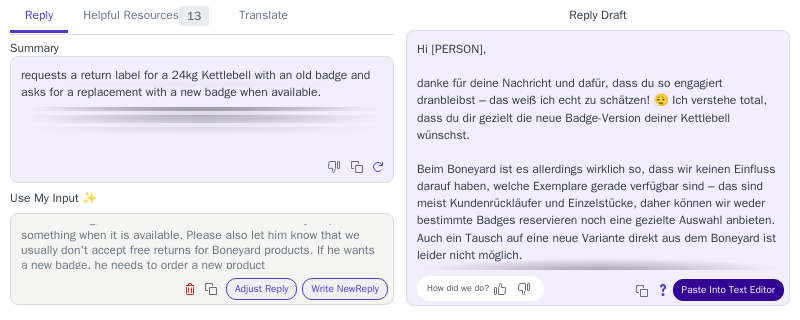 click on "Paste Into Text Editor" at bounding box center (728, 290) 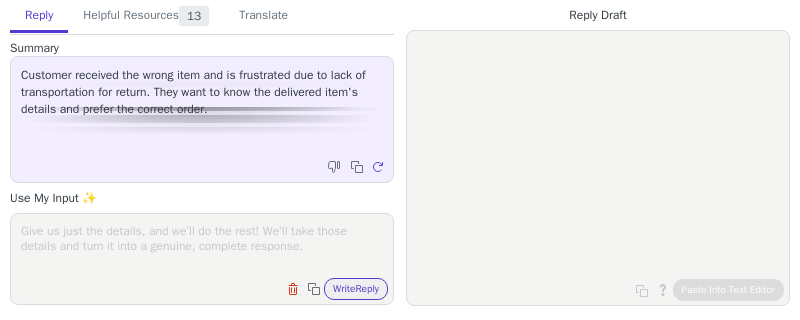 scroll, scrollTop: 0, scrollLeft: 0, axis: both 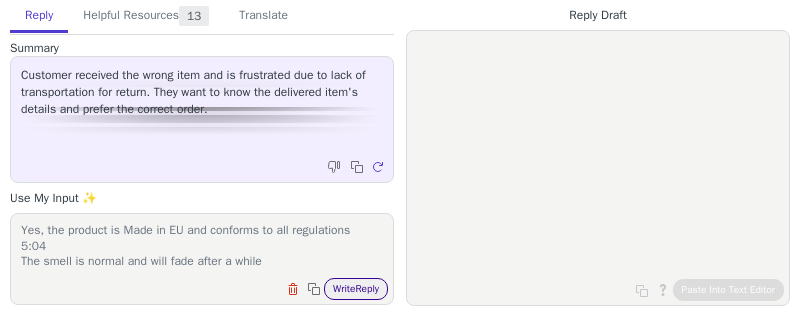 type on "This is the https://hq-germany.com/products/indoor-sportboden-50-x-50-cm-20-mm
:white_check_mark:
1
5:04
Yes, the product is Made in EU and conforms to all regulations
5:04
The smell is normal and will fade after a while" 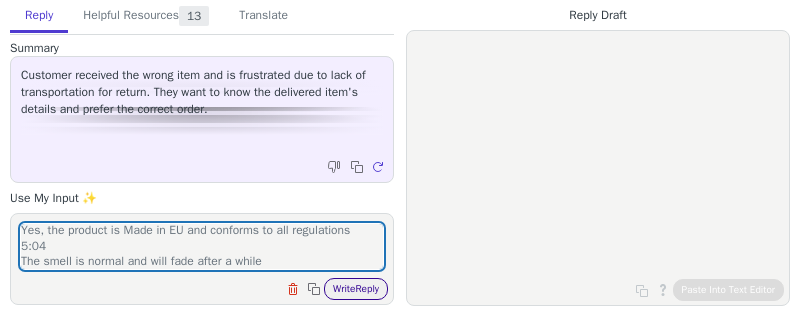 click on "Write  Reply" at bounding box center [356, 289] 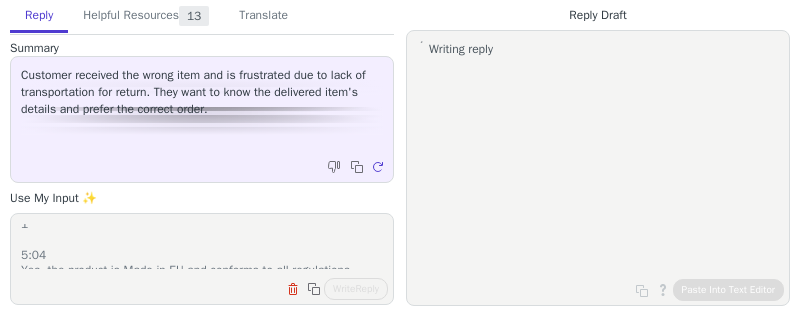 scroll, scrollTop: 0, scrollLeft: 0, axis: both 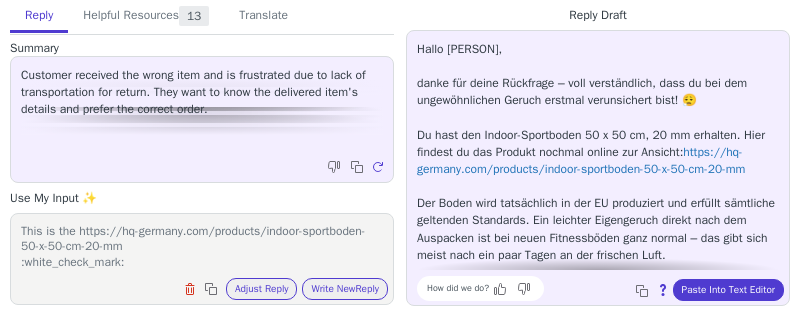 click on "Copy to clipboard About this reply Paste Into Text Editor" at bounding box center (707, 290) 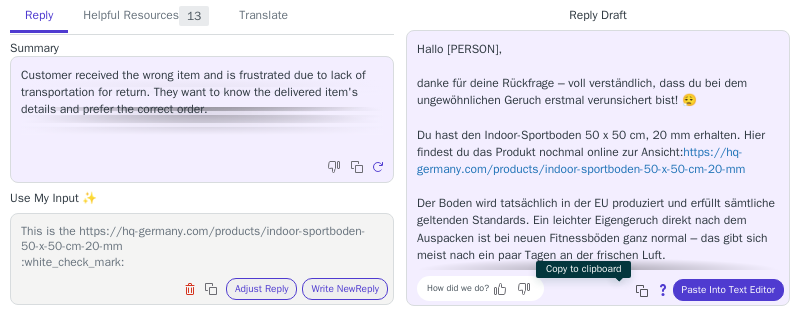 click at bounding box center (644, 292) 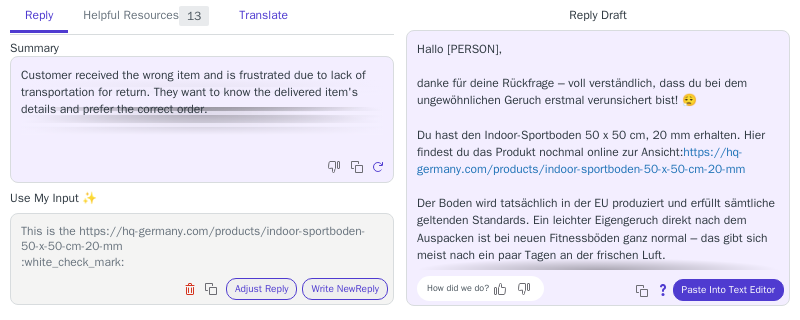 click on "Translate" at bounding box center [263, 16] 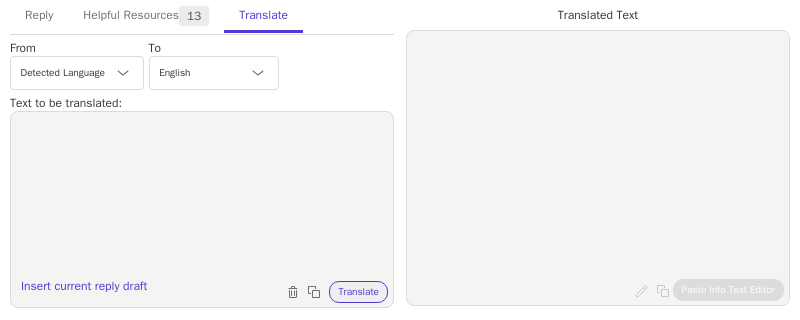 click at bounding box center [202, 197] 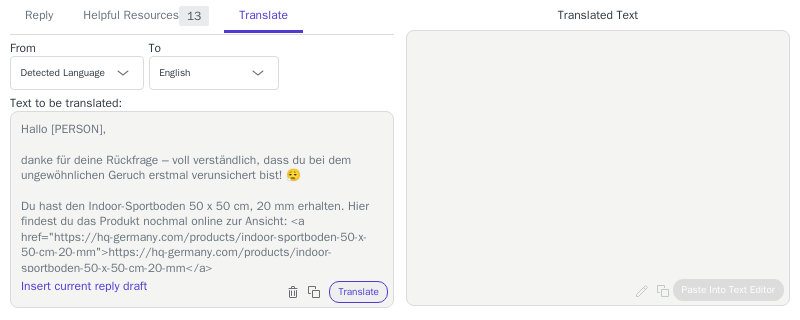 scroll, scrollTop: 157, scrollLeft: 0, axis: vertical 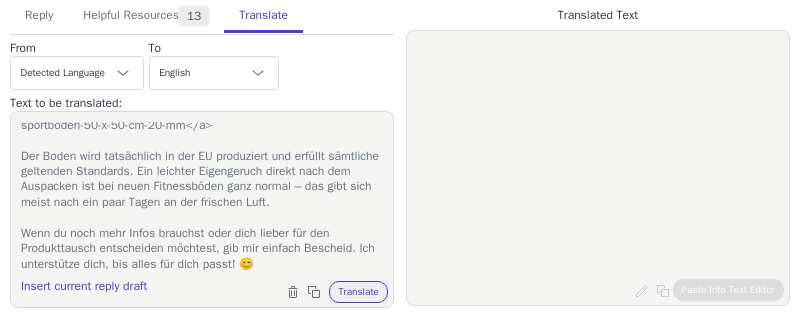type on "Hallo Elias,
danke für deine Rückfrage – voll verständlich, dass du bei dem ungewöhnlichen Geruch erstmal verunsichert bist! 😮‍💨
Du hast den Indoor-Sportboden 50 x 50 cm, 20 mm erhalten. Hier findest du das Produkt nochmal online zur Ansicht: <a href="https://hq-germany.com/products/indoor-sportboden-50-x-50-cm-20-mm">https://hq-germany.com/products/indoor-sportboden-50-x-50-cm-20-mm</a>
Der Boden wird tatsächlich in der EU produziert und erfüllt sämtliche geltenden Standards. Ein leichter Eigengeruch direkt nach dem Auspacken ist bei neuen Fitnessböden ganz normal – das gibt sich meist nach ein paar Tagen an der frischen Luft.
Wenn du noch mehr Infos brauchst oder dich lieber für den Produkttausch entscheiden möchtest, gib mir einfach Bescheid. Ich unterstütze dich, bis alles für dich passt! 😊" 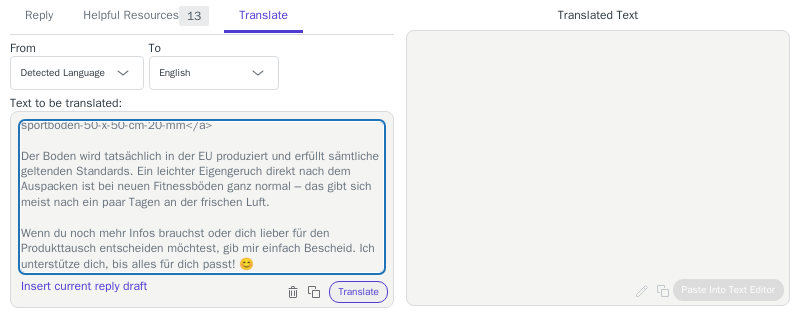 click on "Hallo Elias,
danke für deine Rückfrage – voll verständlich, dass du bei dem ungewöhnlichen Geruch erstmal verunsichert bist! 😮‍💨
Du hast den Indoor-Sportboden 50 x 50 cm, 20 mm erhalten. Hier findest du das Produkt nochmal online zur Ansicht: <a href="https://hq-germany.com/products/indoor-sportboden-50-x-50-cm-20-mm">https://hq-germany.com/products/indoor-sportboden-50-x-50-cm-20-mm</a>
Der Boden wird tatsächlich in der EU produziert und erfüllt sämtliche geltenden Standards. Ein leichter Eigengeruch direkt nach dem Auspacken ist bei neuen Fitnessböden ganz normal – das gibt sich meist nach ein paar Tagen an der frischen Luft.
Wenn du noch mehr Infos brauchst oder dich lieber für den Produkttausch entscheiden möchtest, gib mir einfach Bescheid. Ich unterstütze dich, bis alles für dich passt! 😊 Insert current reply draft Clear text Copy to clipboard Translate" at bounding box center (202, 209) 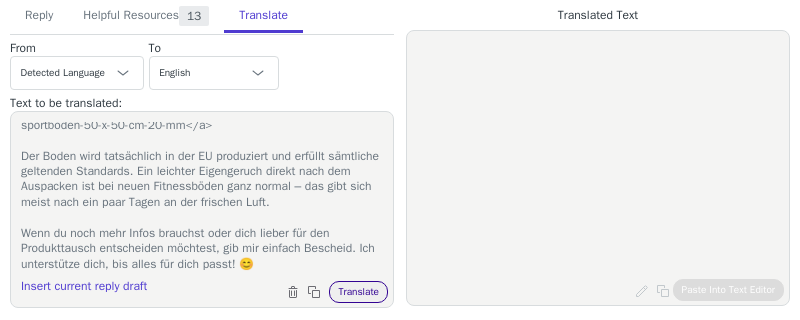 click on "Translate" at bounding box center (358, 292) 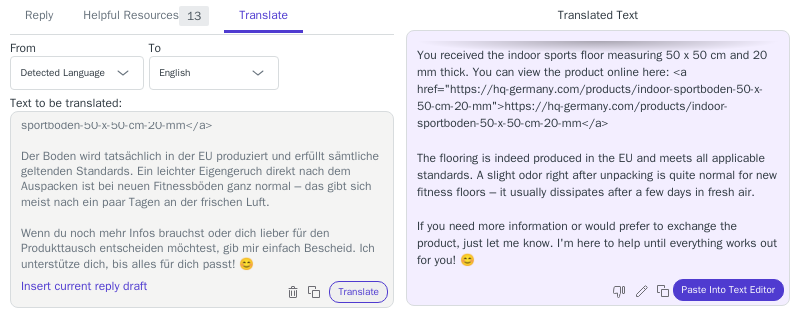 scroll, scrollTop: 98, scrollLeft: 0, axis: vertical 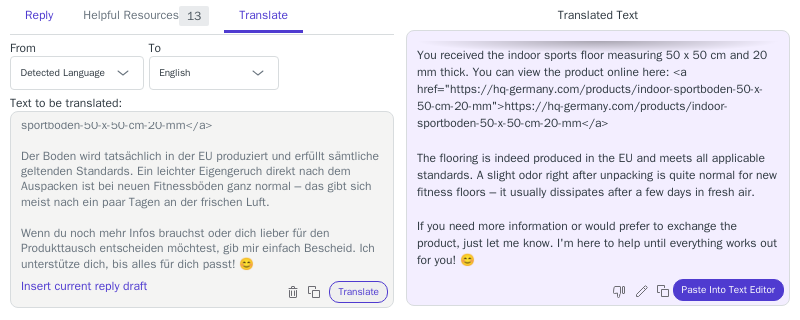 click on "Reply" at bounding box center (39, 16) 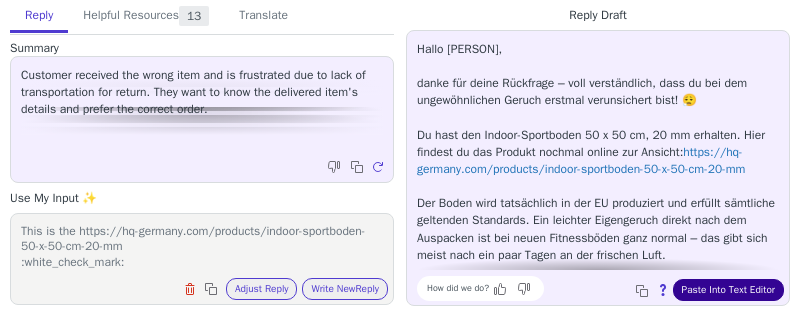 click on "Paste Into Text Editor" at bounding box center [728, 290] 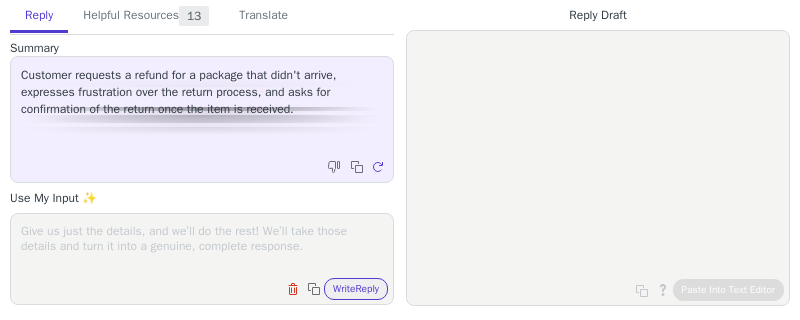 scroll, scrollTop: 0, scrollLeft: 0, axis: both 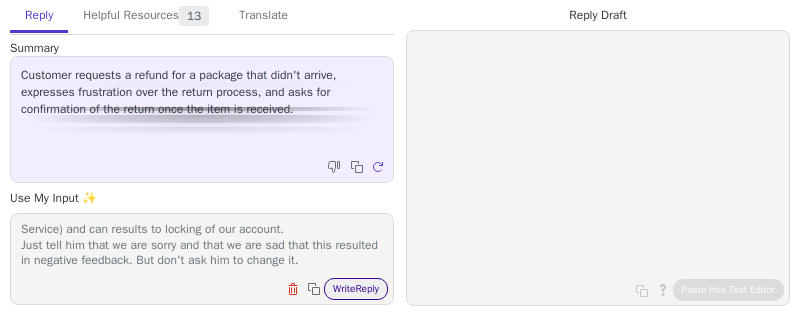 type on "Never request to update the review, this is against TOS (Terms of Service) and can results to locking of our account.
Just tell him that we are sorry and that we are sad that this resulted in negative feedback. But don't ask him to change it." 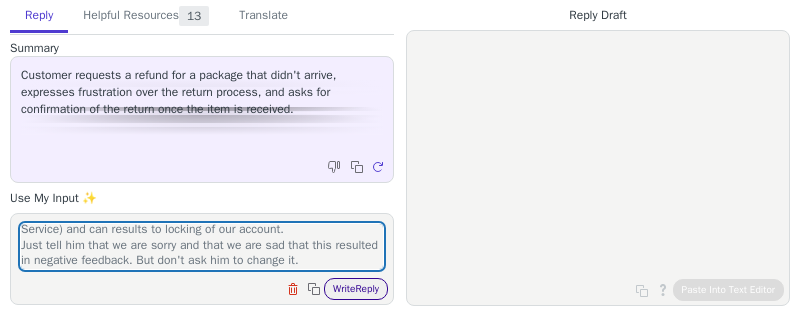 click on "Write  Reply" at bounding box center [356, 289] 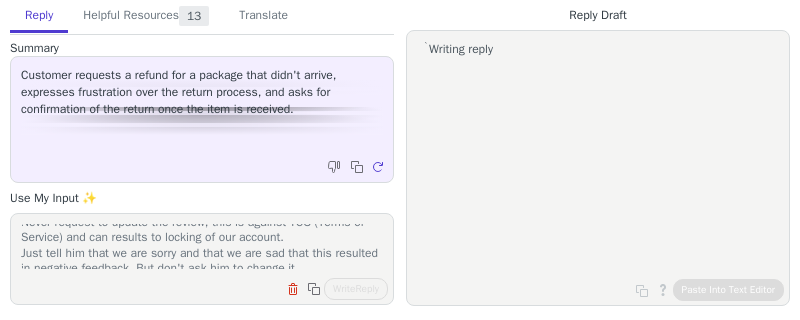 scroll, scrollTop: 0, scrollLeft: 0, axis: both 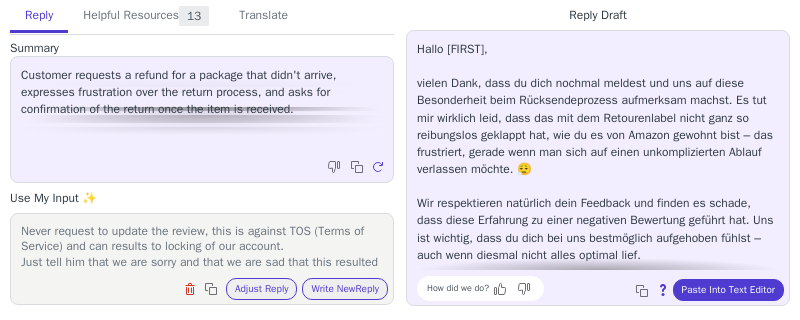 click on "Copy to clipboard About this reply Paste Into Text Editor" at bounding box center (707, 290) 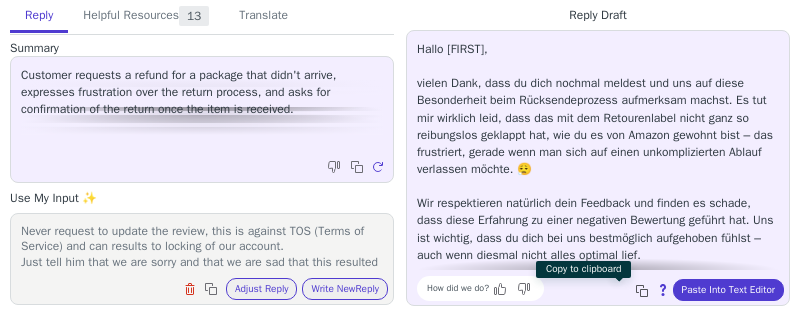 click at bounding box center (644, 293) 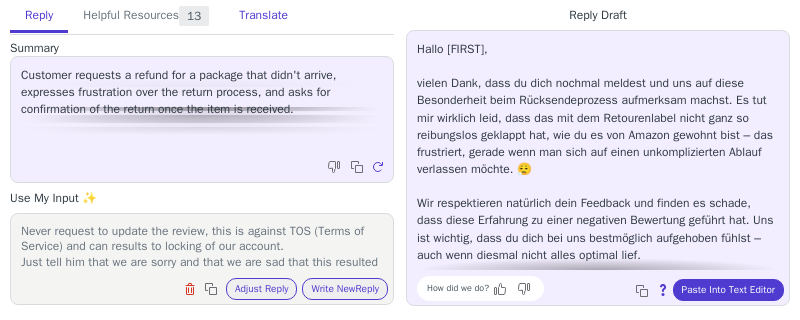 click on "Translate" at bounding box center (263, 16) 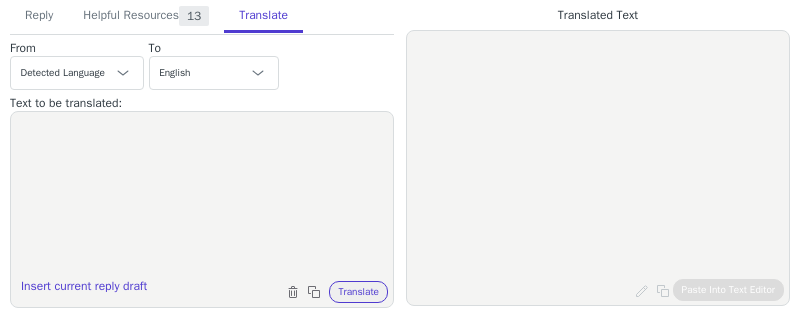 click at bounding box center (202, 197) 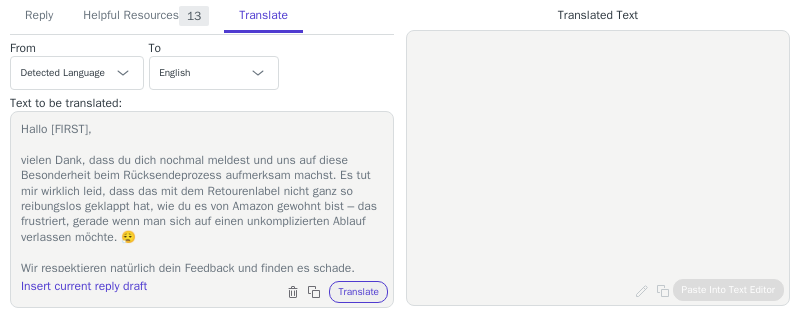 scroll, scrollTop: 111, scrollLeft: 0, axis: vertical 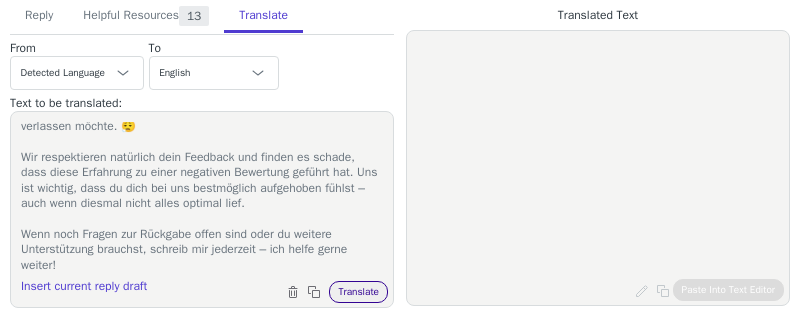 type on "Hallo [FIRST],
vielen Dank, dass du dich nochmal meldest und uns auf diese Besonderheit beim Rücksendeprozess aufmerksam machst. Es tut mir wirklich leid, dass das mit dem Retourenlabel nicht ganz so reibungslos geklappt hat, wie du es von Amazon gewohnt bist – das frustriert, gerade wenn man sich auf einen unkomplizierten Ablauf verlassen möchte. 😮‍💨
Wir respektieren natürlich dein Feedback und finden es schade, dass diese Erfahrung zu einer negativen Bewertung geführt hat. Uns ist wichtig, dass du dich bei uns bestmöglich aufgehoben fühlst – auch wenn diesmal nicht alles optimal lief.
Wenn noch Fragen zur Rückgabe offen sind oder du weitere Unterstützung brauchst, schreib mir jederzeit – ich helfe gerne weiter!" 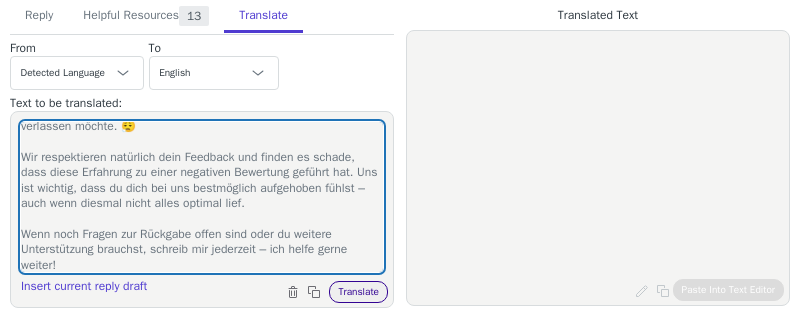 click on "Translate" at bounding box center (358, 292) 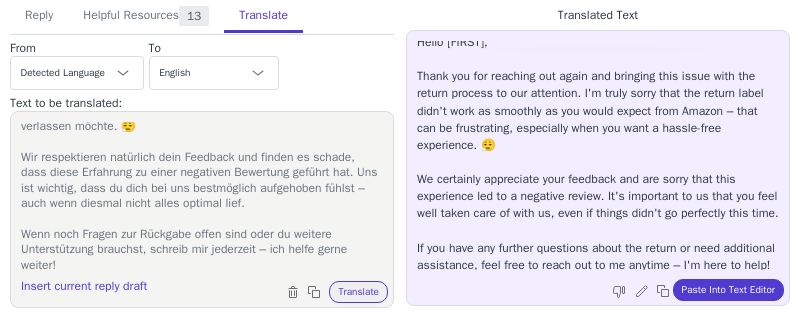 scroll, scrollTop: 4, scrollLeft: 0, axis: vertical 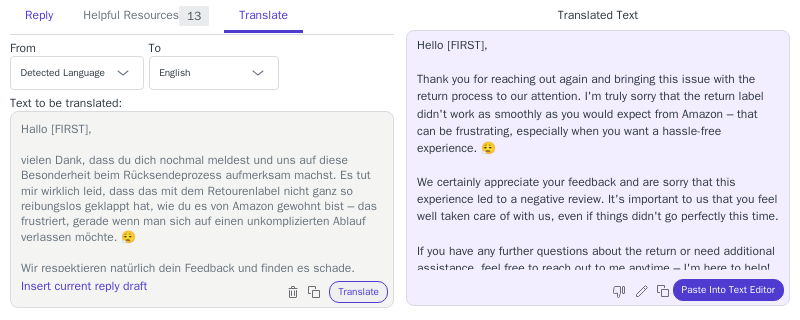 click on "Reply" at bounding box center [39, 16] 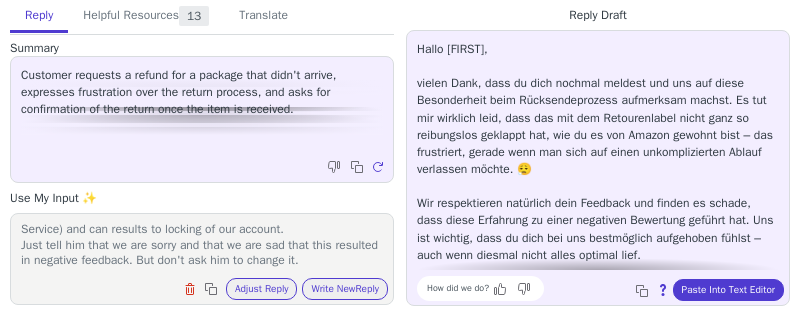 scroll, scrollTop: 32, scrollLeft: 0, axis: vertical 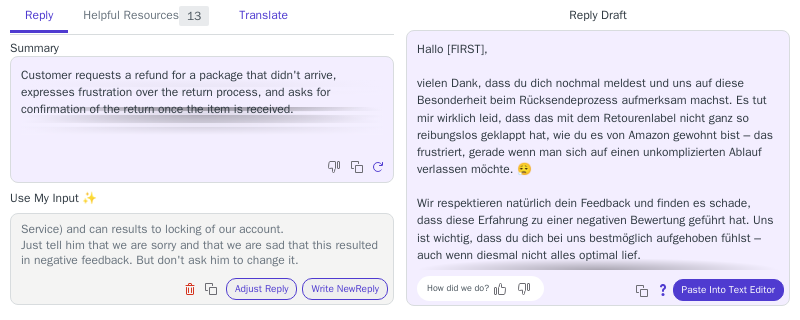 click on "Translate" at bounding box center [263, 16] 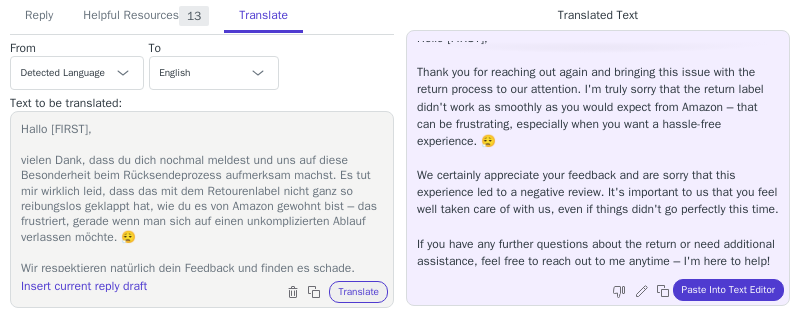 scroll, scrollTop: 18, scrollLeft: 0, axis: vertical 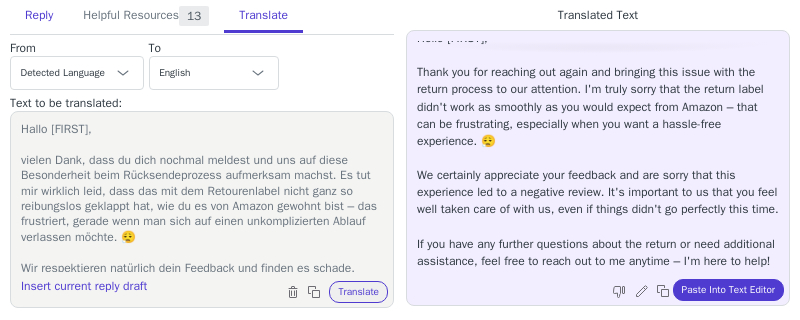 click on "Reply" at bounding box center [39, 16] 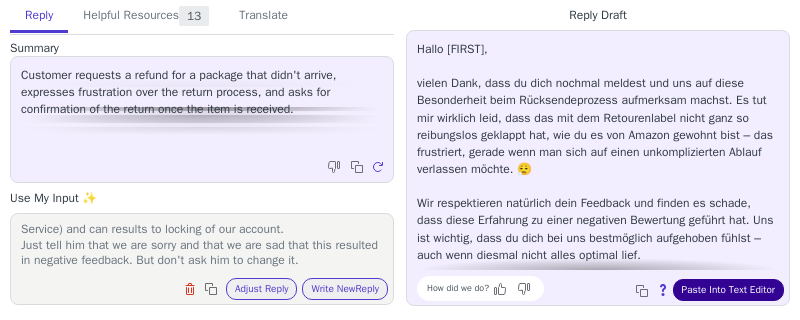 click on "Paste Into Text Editor" at bounding box center (728, 290) 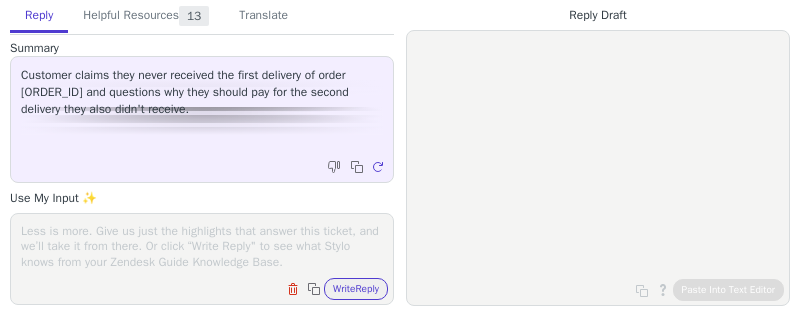 scroll, scrollTop: 0, scrollLeft: 0, axis: both 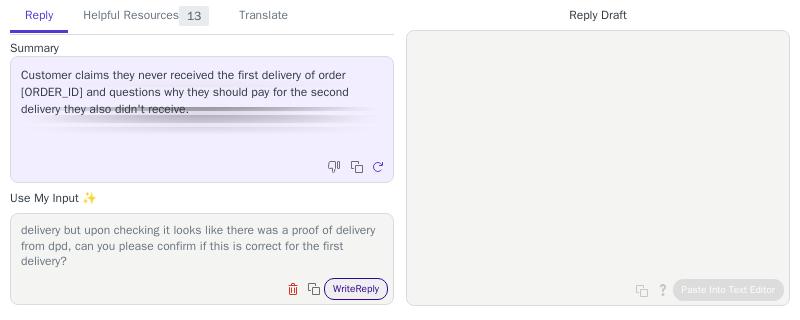 type on "hallo [NAME], we are sorry to hear if you didnt receive the first delivery but upon checking it looks like there was a proof of delivery from dpd, can you please confirm if this is correct for the first delivery?" 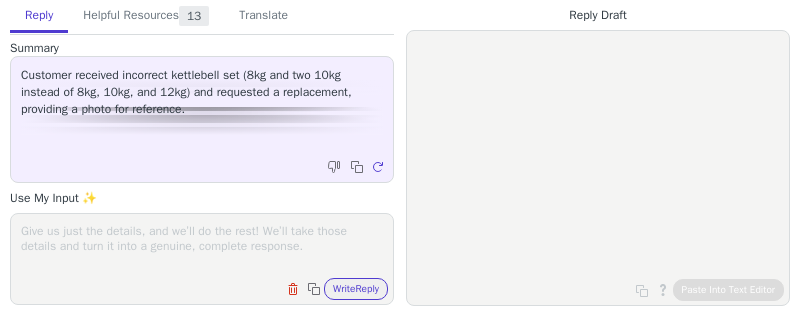 scroll, scrollTop: 0, scrollLeft: 0, axis: both 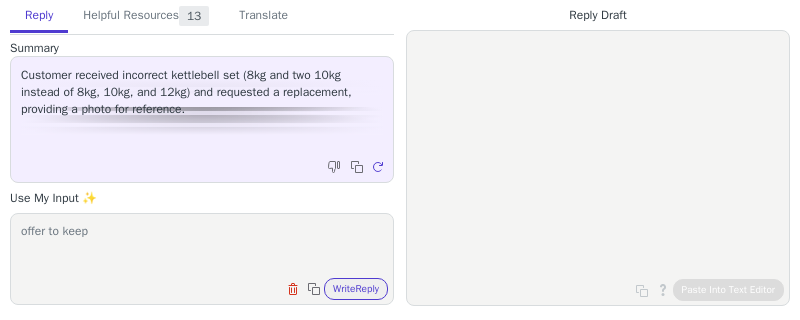 paste on "Option 1: 20% discount on next order
Option 2: refund overpaid amount + 20% refund on the price of incorrect product
Option 3: Always offer free exchange" 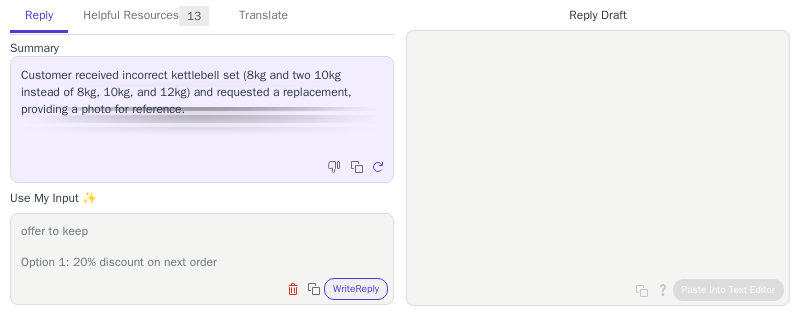 scroll, scrollTop: 46, scrollLeft: 0, axis: vertical 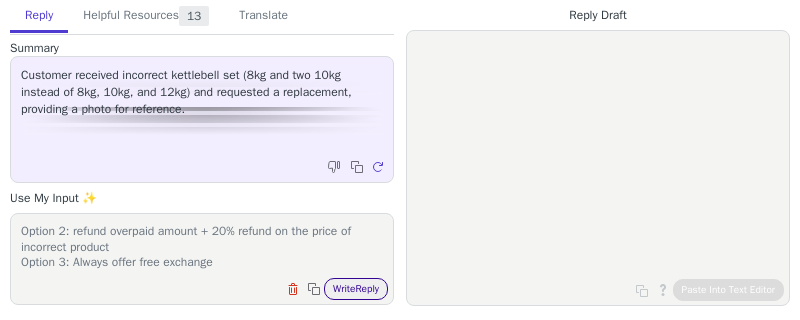 type on "offer to keep
Option 1: 20% discount on next order
Option 2: refund overpaid amount + 20% refund on the price of incorrect product
Option 3: Always offer free exchange" 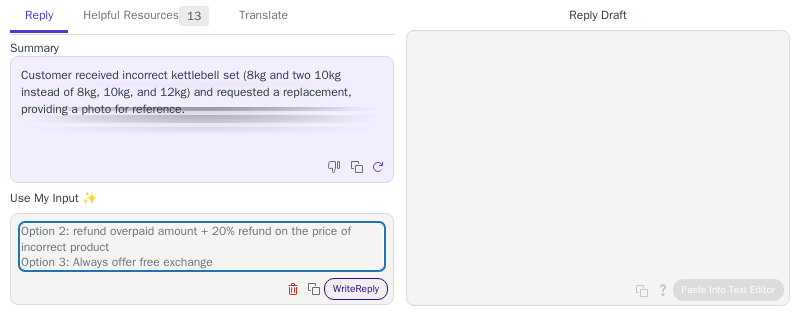 click on "Write  Reply" at bounding box center [356, 289] 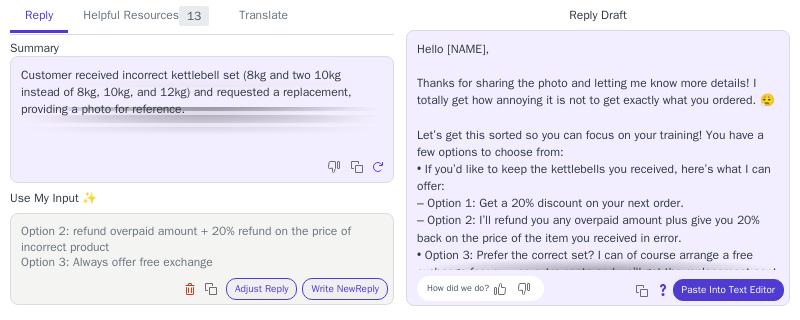 click on "Reply Helpful Resources  13   Translate Summary Customer received incorrect kettlebell set (8kg and two 10kg instead of 8kg, 10kg, and 12kg) and requested a replacement, providing a photo for reference. Copy to clipboard Regenerate Use My Input ✨ offer to keep
Option 1: 20% discount on next order
Option 2: refund overpaid amount + 20% refund on the price of incorrect product
Option 3: Always offer free exchange Clear field Copy to clipboard Adjust Reply Use input to adjust reply draft Write New  Reply Knowledge Base Articles   5 Regenerate Tickets   5 Regenerate Macros   3 Regenerate From Detected Language Czech English Danish Dutch French French (Canada) German - Deutsch Italian Japanese Korean Norwegian Polish Portuguese Portuguese (Brazil) Slovak Spanish Swedish English (world) To Czech English Danish Dutch French French (Canada) German - Deutsch Italian Japanese Korean Norwegian Polish Portuguese Portuguese (Brazil) Slovak Spanish Swedish English (world) Text to be translated: Clear text Translate" at bounding box center (202, 153) 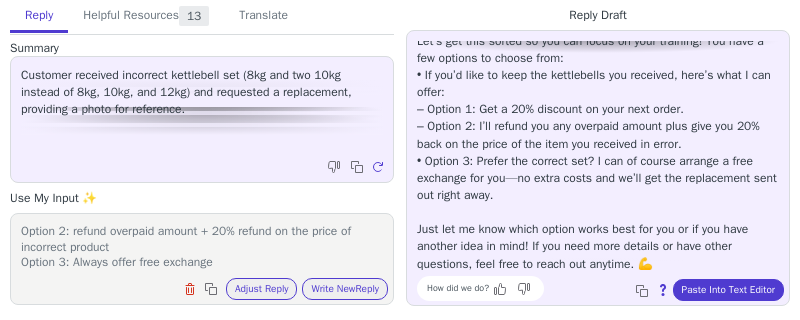 scroll, scrollTop: 114, scrollLeft: 0, axis: vertical 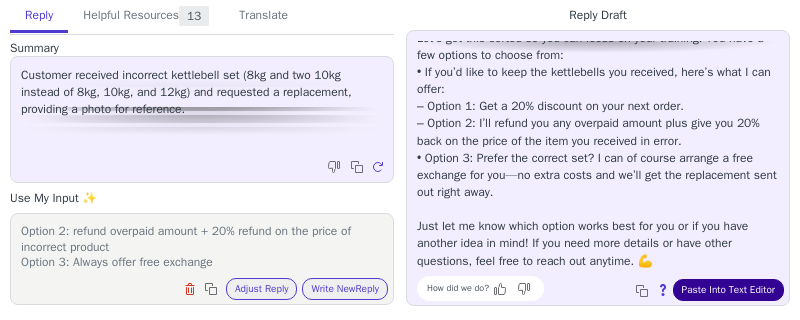 click on "Paste Into Text Editor" at bounding box center [728, 290] 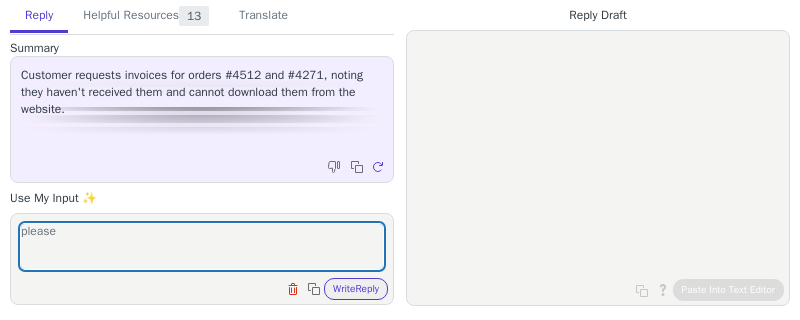 scroll, scrollTop: 0, scrollLeft: 0, axis: both 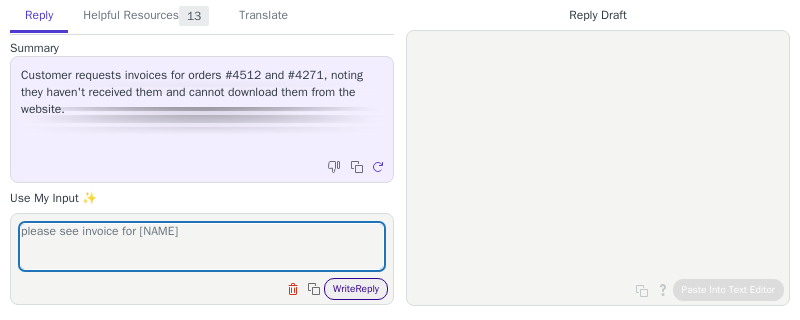type on "please see invoice for [NAME]" 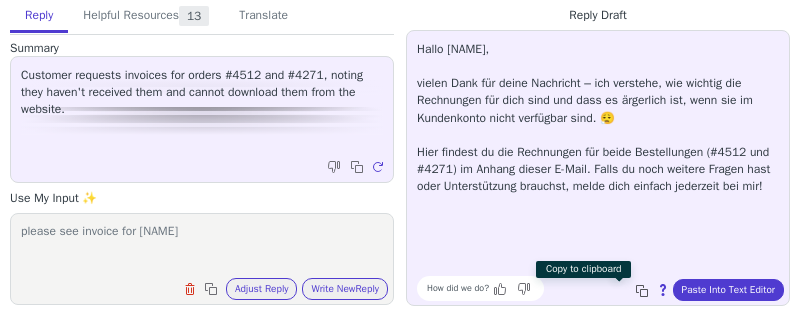 click at bounding box center (644, 293) 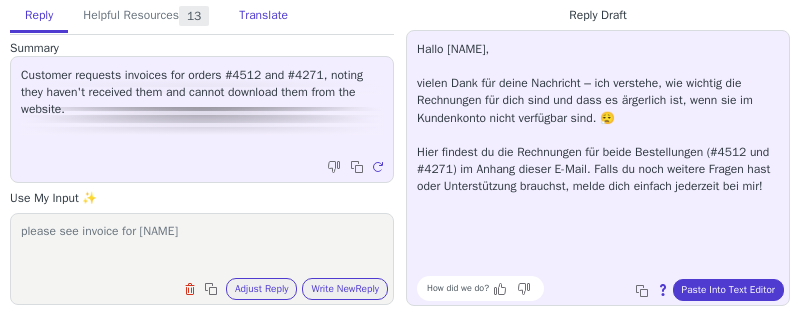 click on "Translate" at bounding box center [263, 16] 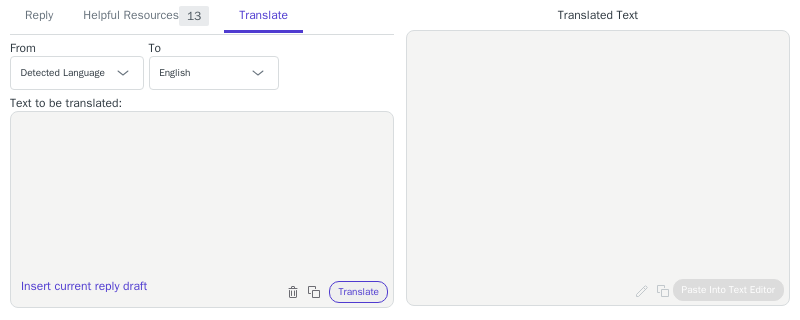 click at bounding box center (202, 197) 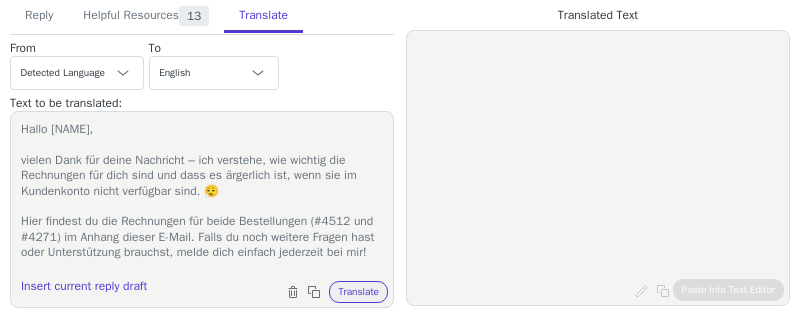 scroll, scrollTop: 3, scrollLeft: 0, axis: vertical 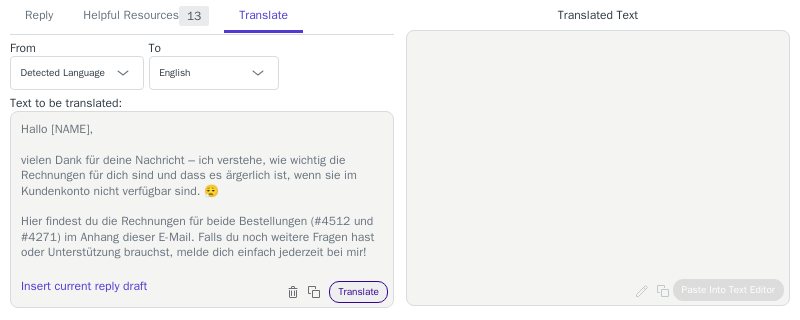 type on "Hallo [NAME],
vielen Dank für deine Nachricht – ich verstehe, wie wichtig die Rechnungen für dich sind und dass es ärgerlich ist, wenn sie im Kundenkonto nicht verfügbar sind. 😮‍💨
Hier findest du die Rechnungen für beide Bestellungen (#4512 und #4271) im Anhang dieser E-Mail. Falls du noch weitere Fragen hast oder Unterstützung brauchst, melde dich einfach jederzeit bei mir!" 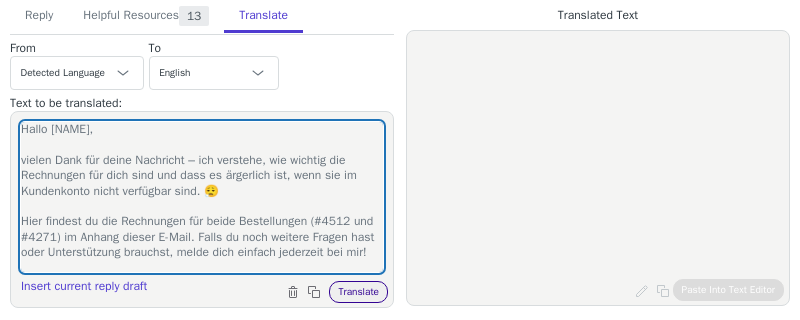 click on "Translate" at bounding box center (358, 292) 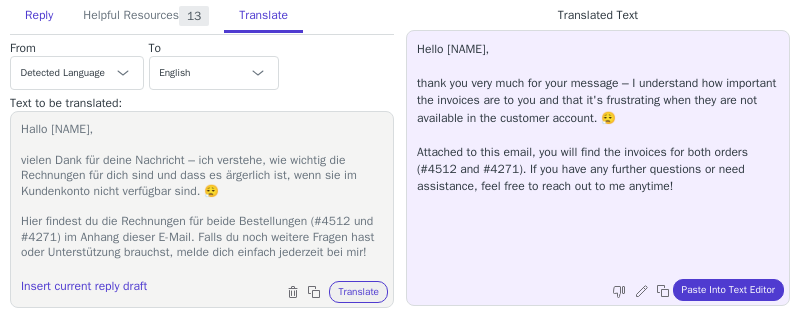 click on "Reply" at bounding box center [39, 16] 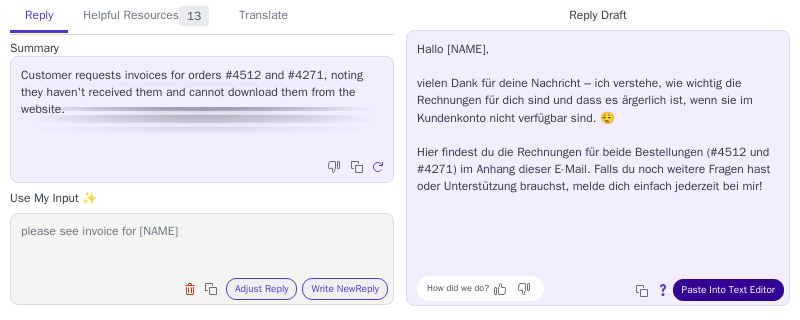 click on "Paste Into Text Editor" at bounding box center (728, 290) 